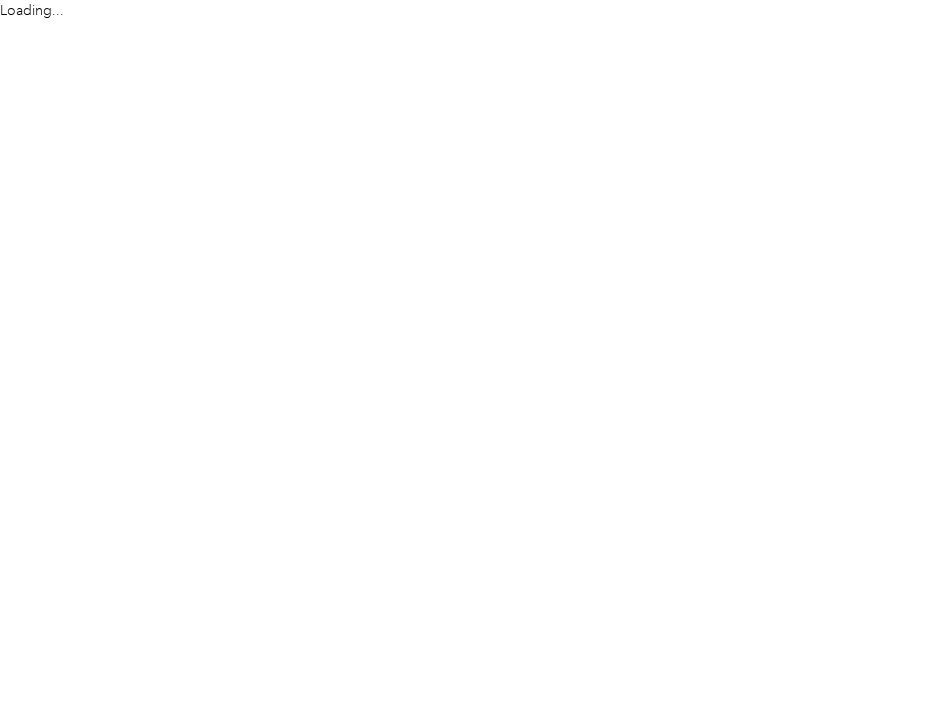 scroll, scrollTop: 0, scrollLeft: 0, axis: both 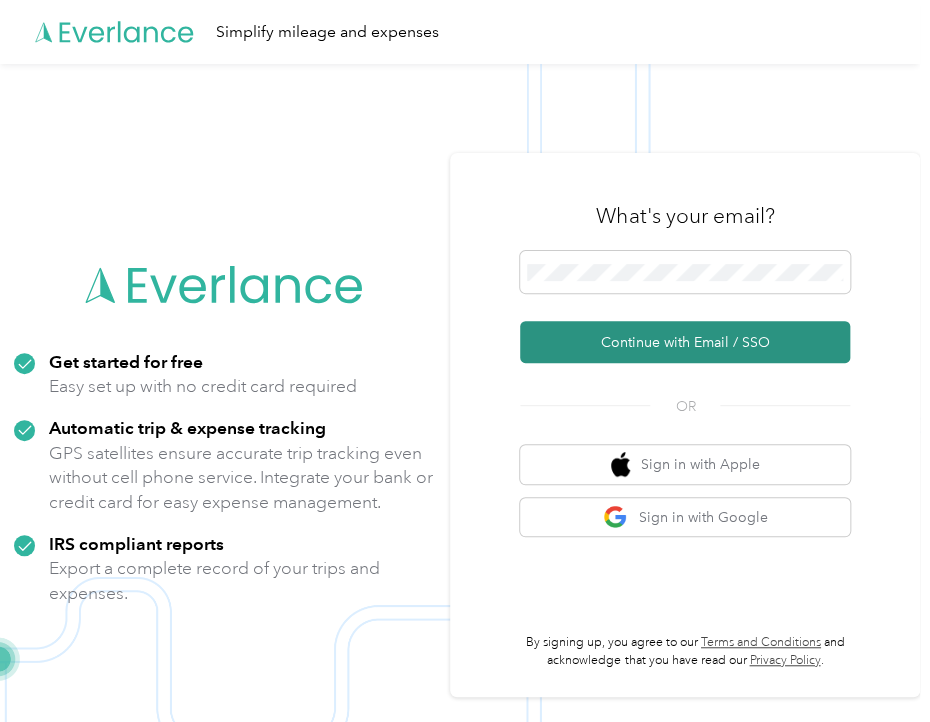 click on "Continue with Email / SSO" at bounding box center (685, 342) 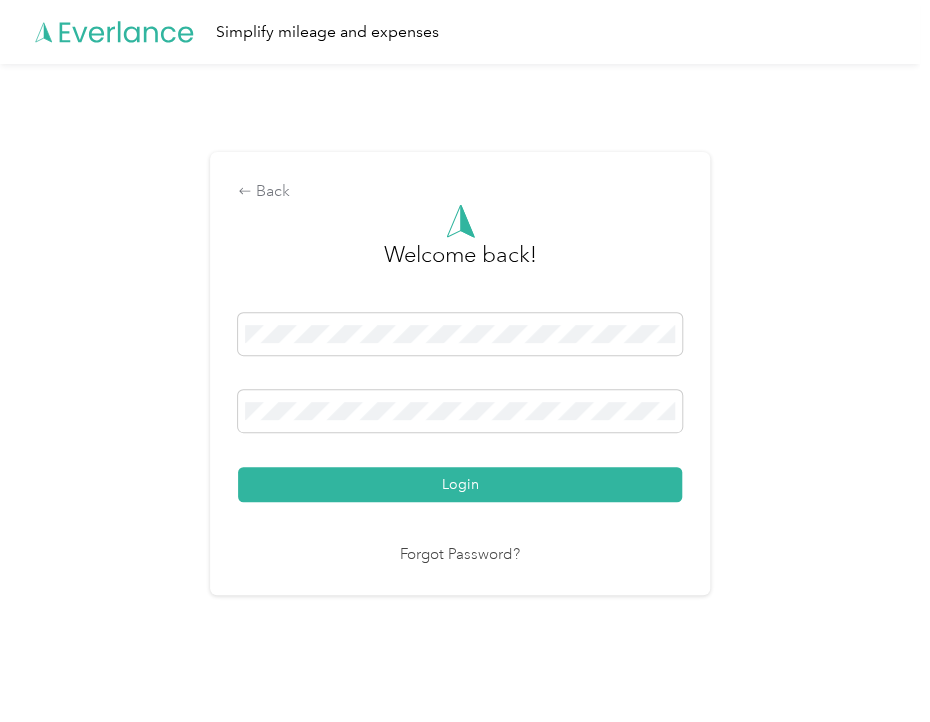 click on "Login" at bounding box center [460, 484] 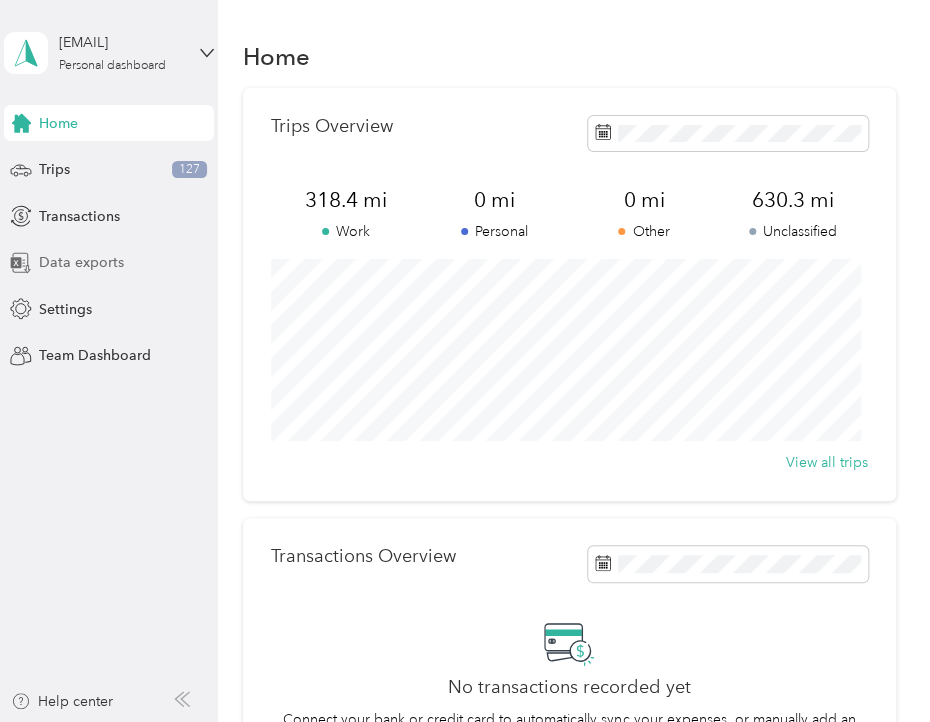 click on "Data exports" at bounding box center [81, 262] 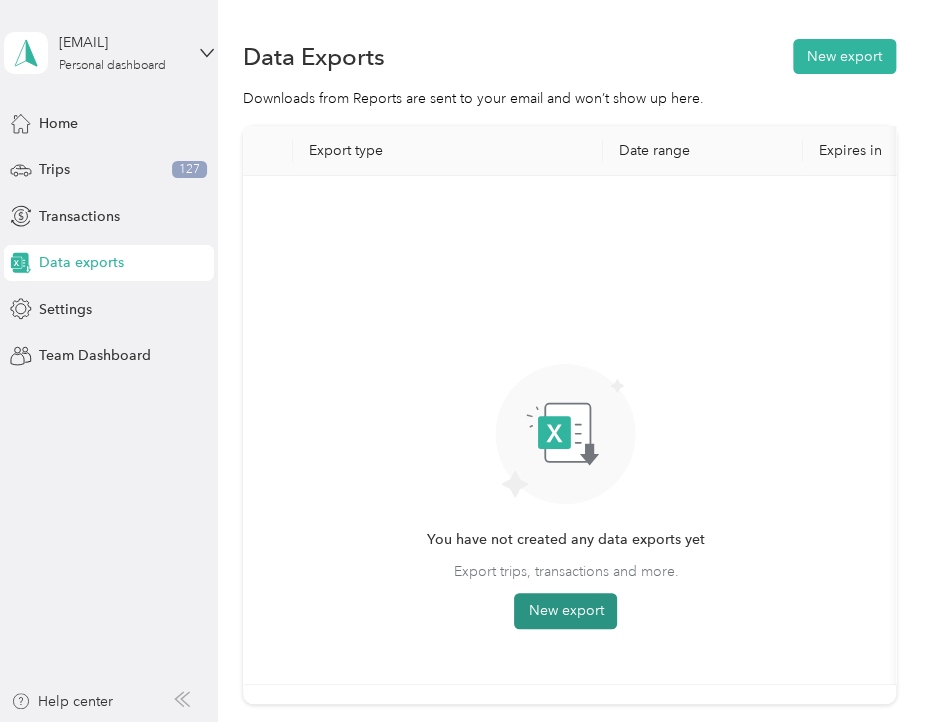 click on "New export" at bounding box center [565, 611] 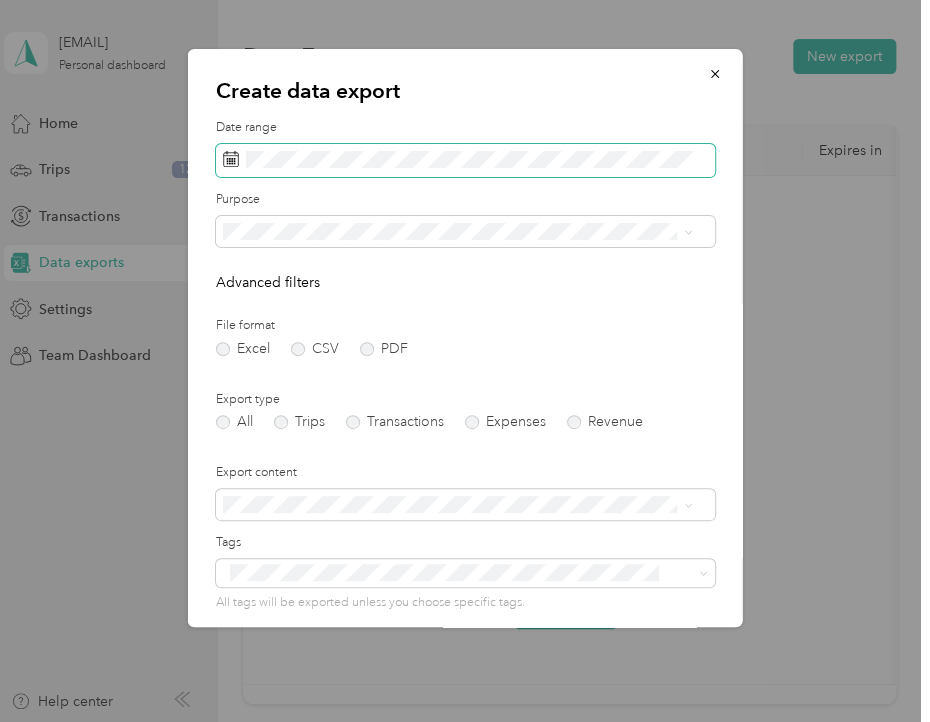 click at bounding box center [465, 161] 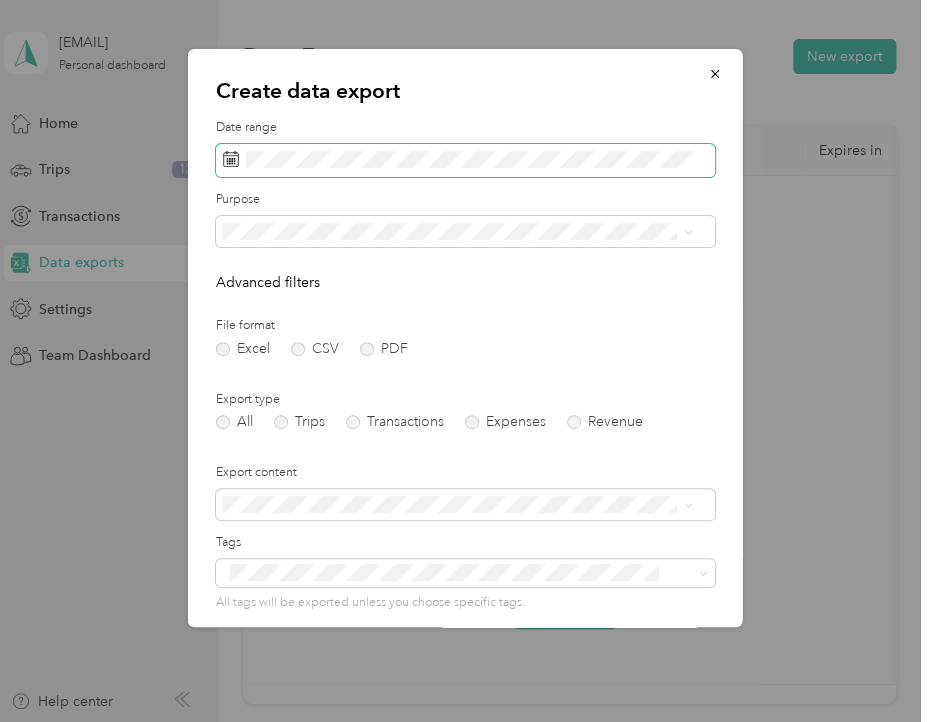 click at bounding box center [465, 161] 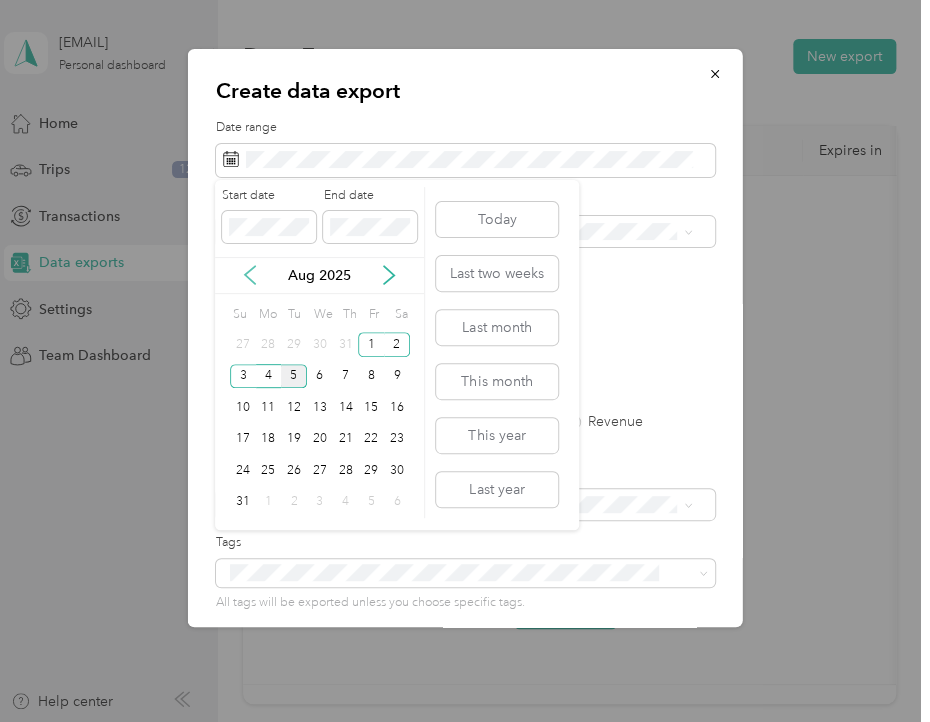 click 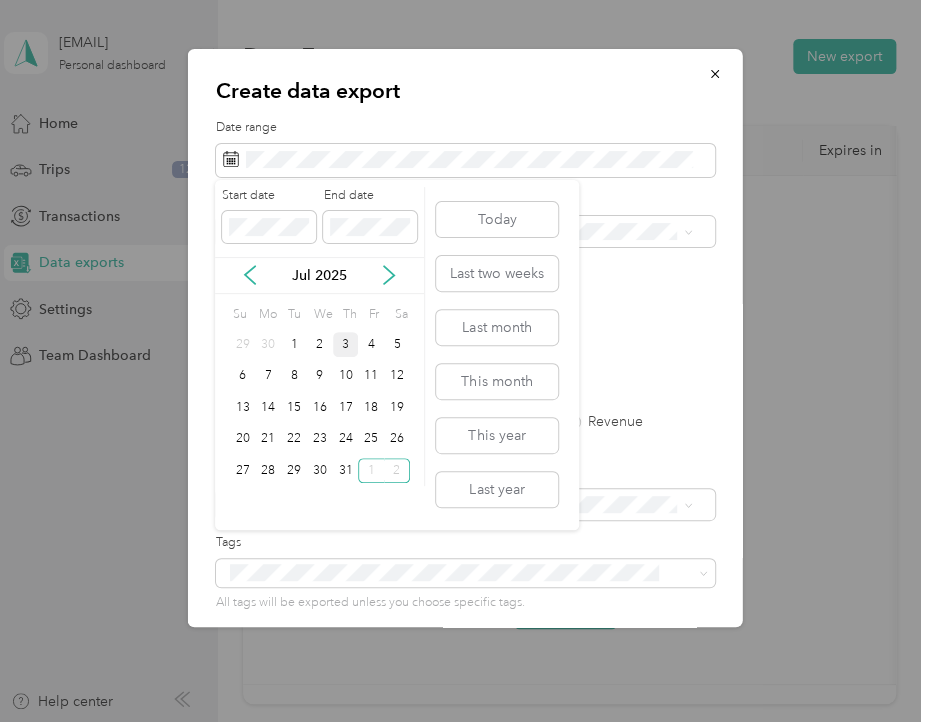 click on "3" at bounding box center [346, 344] 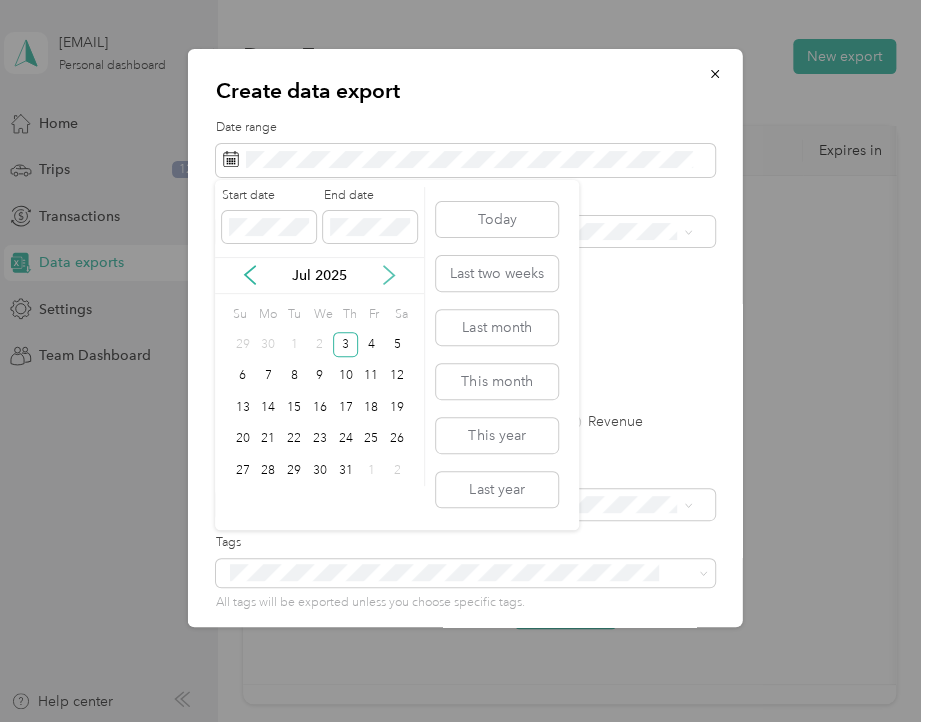 click 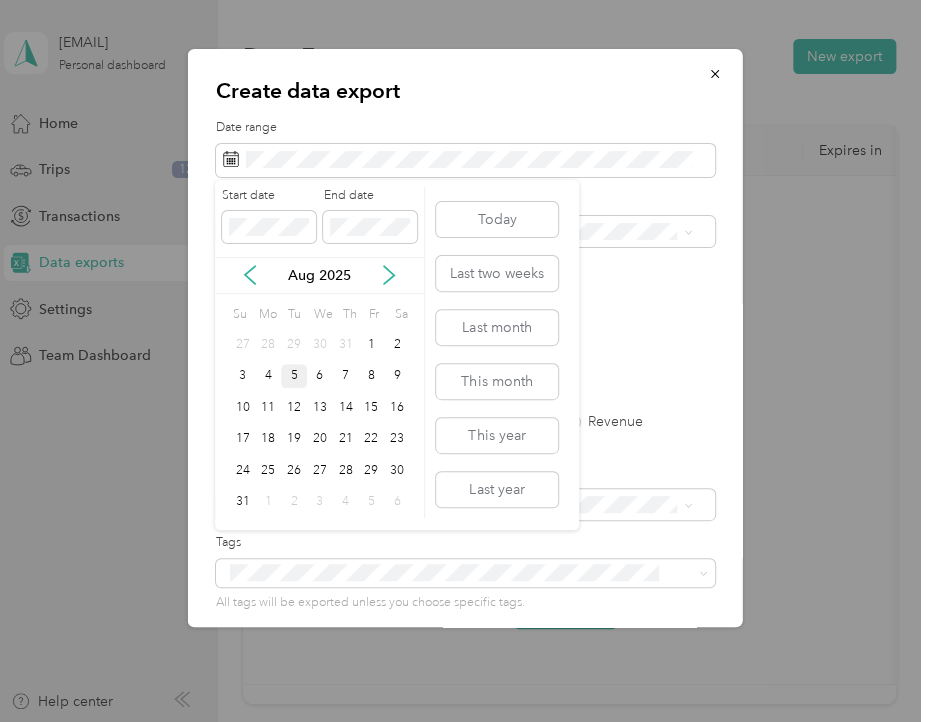 click on "5" at bounding box center [294, 376] 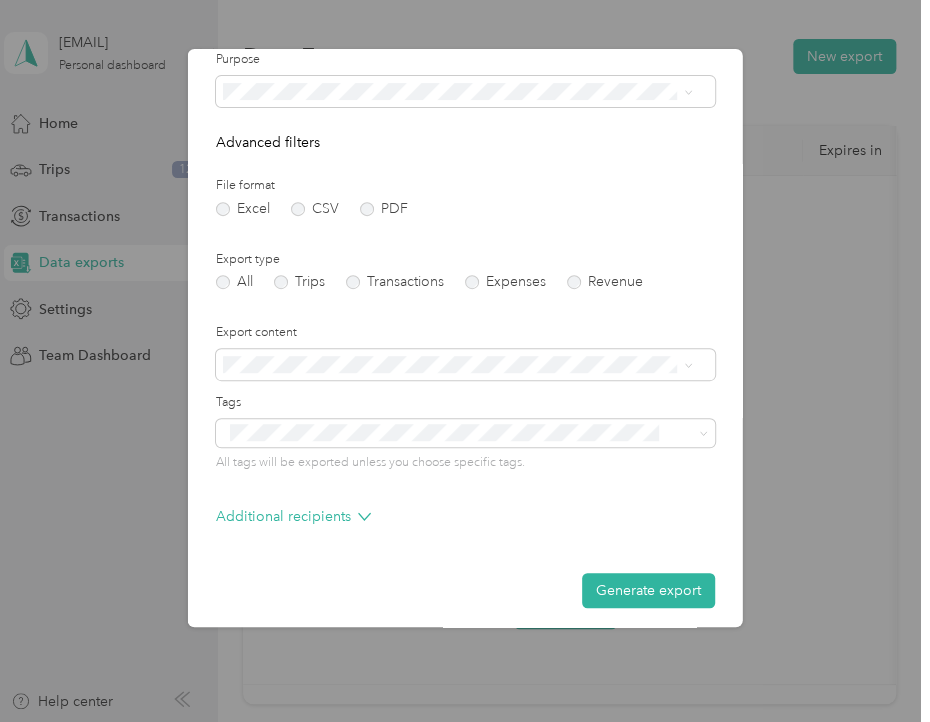 scroll, scrollTop: 140, scrollLeft: 0, axis: vertical 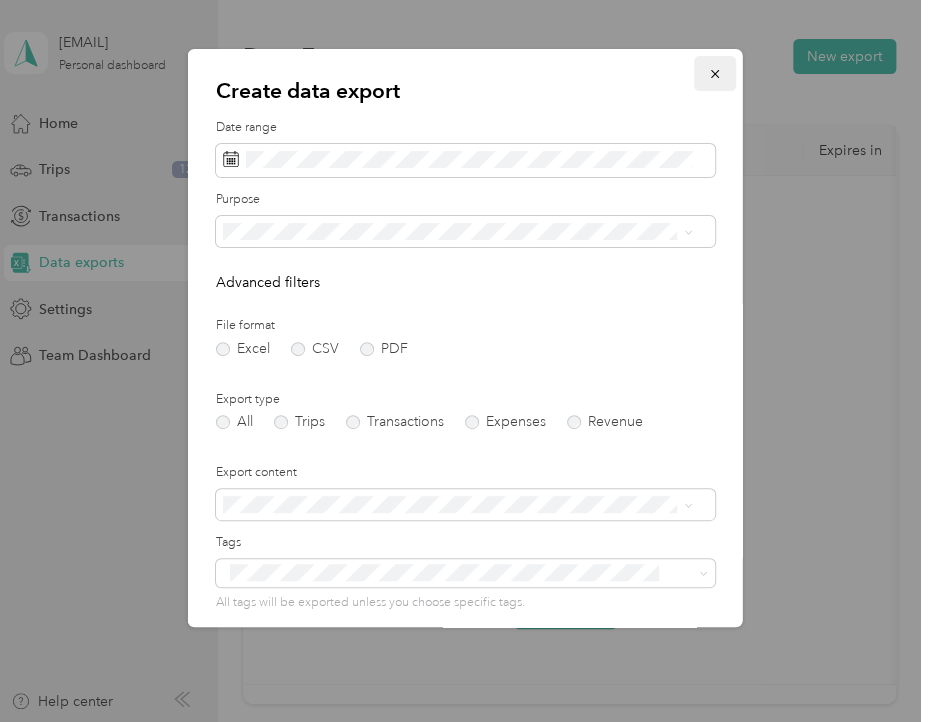click at bounding box center [715, 73] 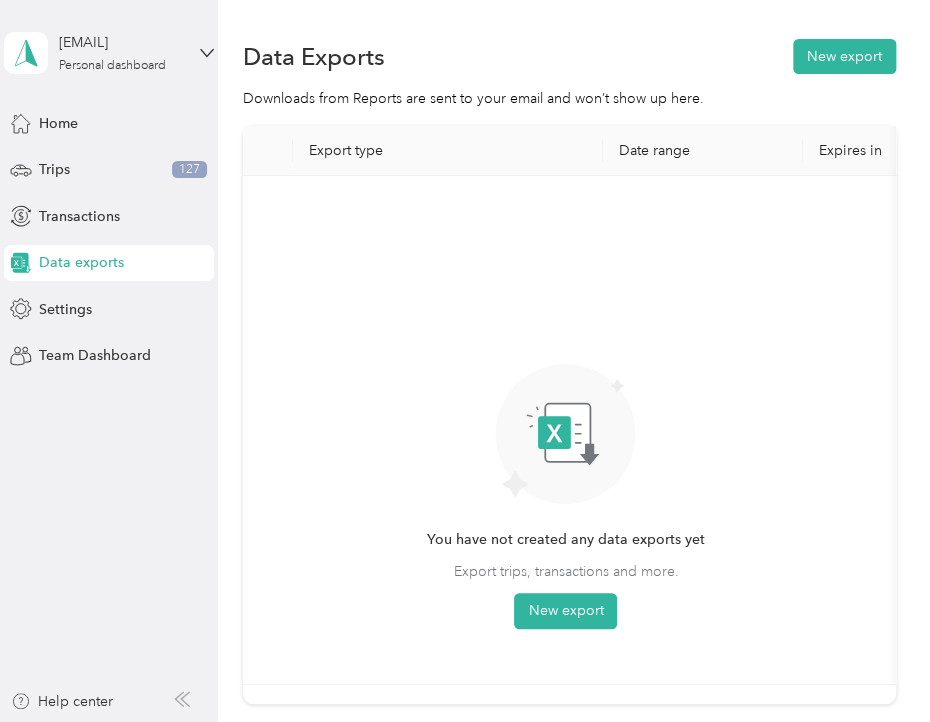 click on "Date range" at bounding box center [465, 72] 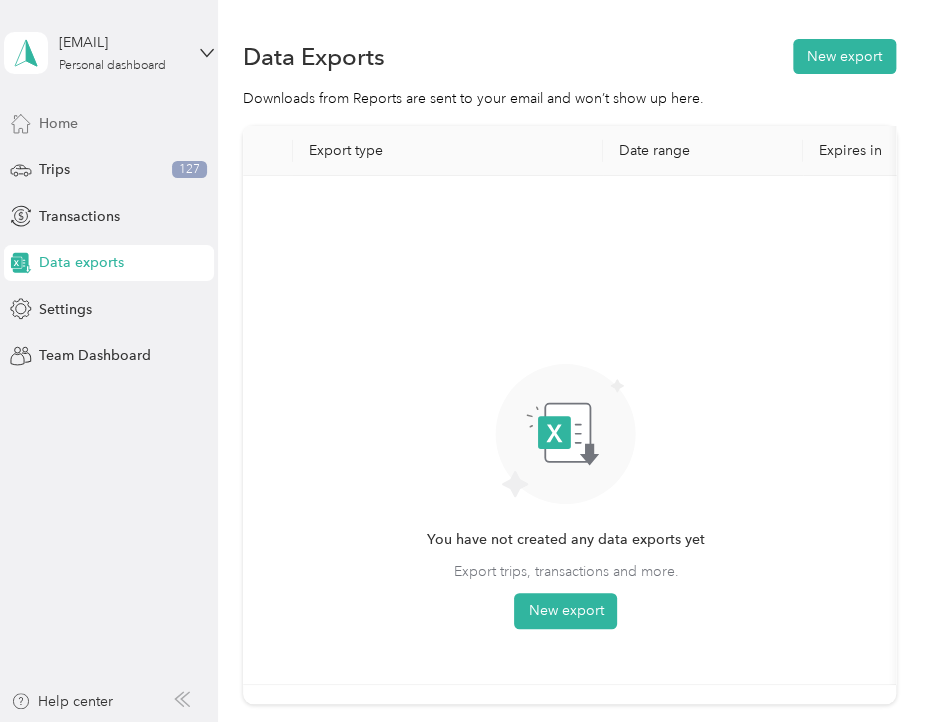 click on "Home" at bounding box center [58, 123] 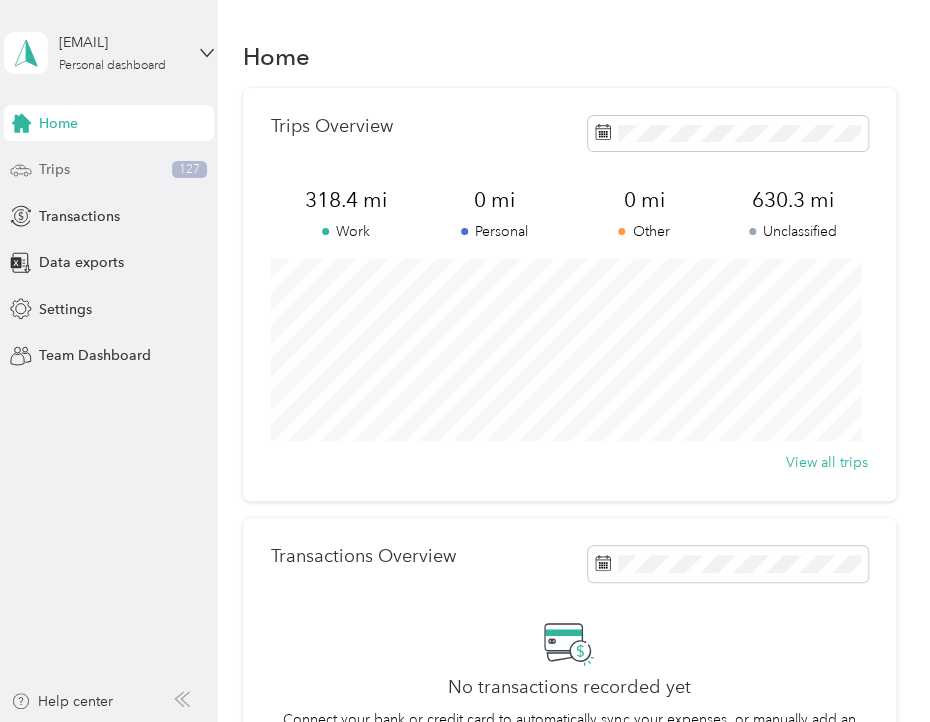 click on "Trips" at bounding box center [54, 169] 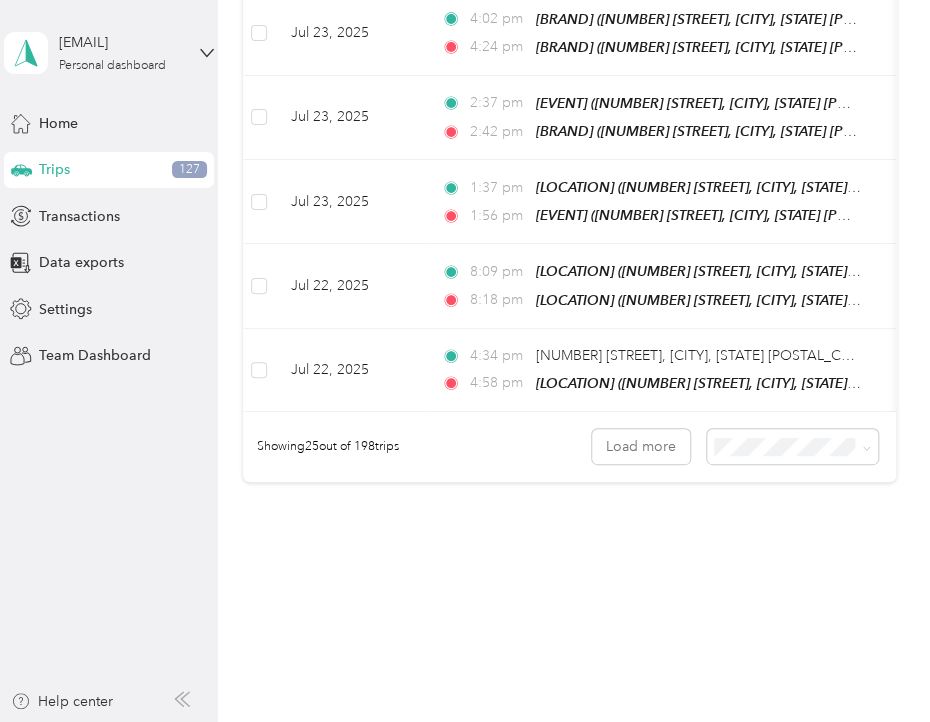 scroll, scrollTop: 1975, scrollLeft: 0, axis: vertical 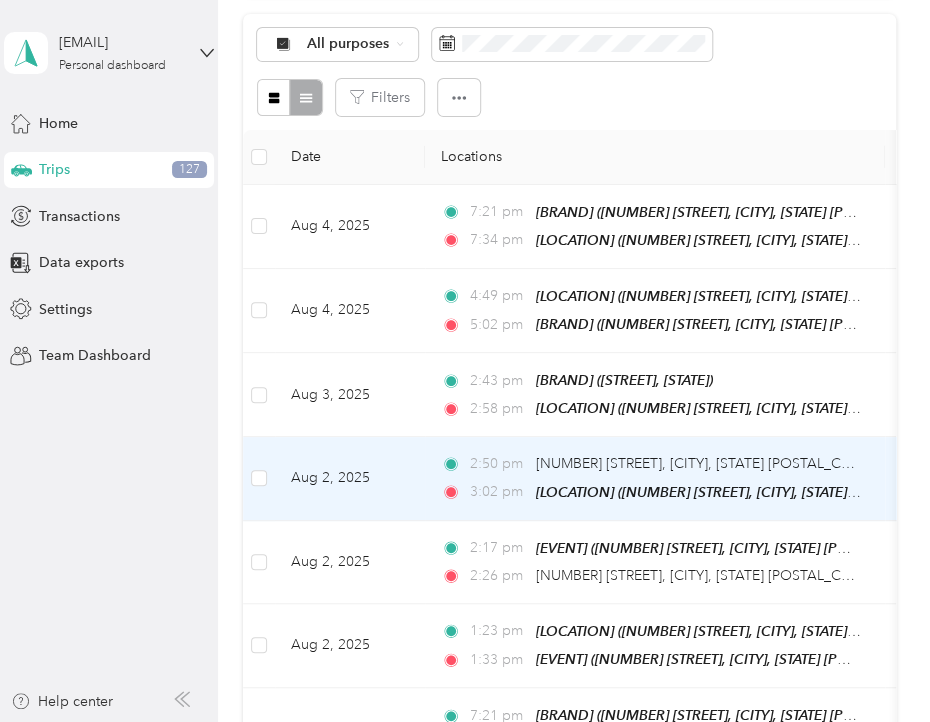 click on "Aug 2, 2025" at bounding box center [350, 478] 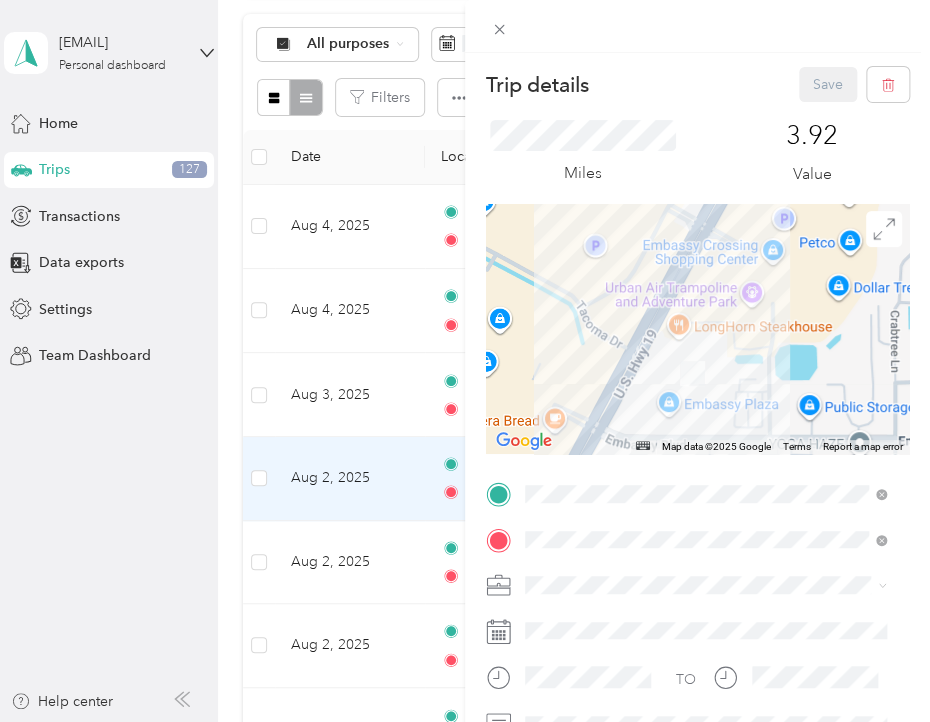 drag, startPoint x: 597, startPoint y: 403, endPoint x: 698, endPoint y: 409, distance: 101.17806 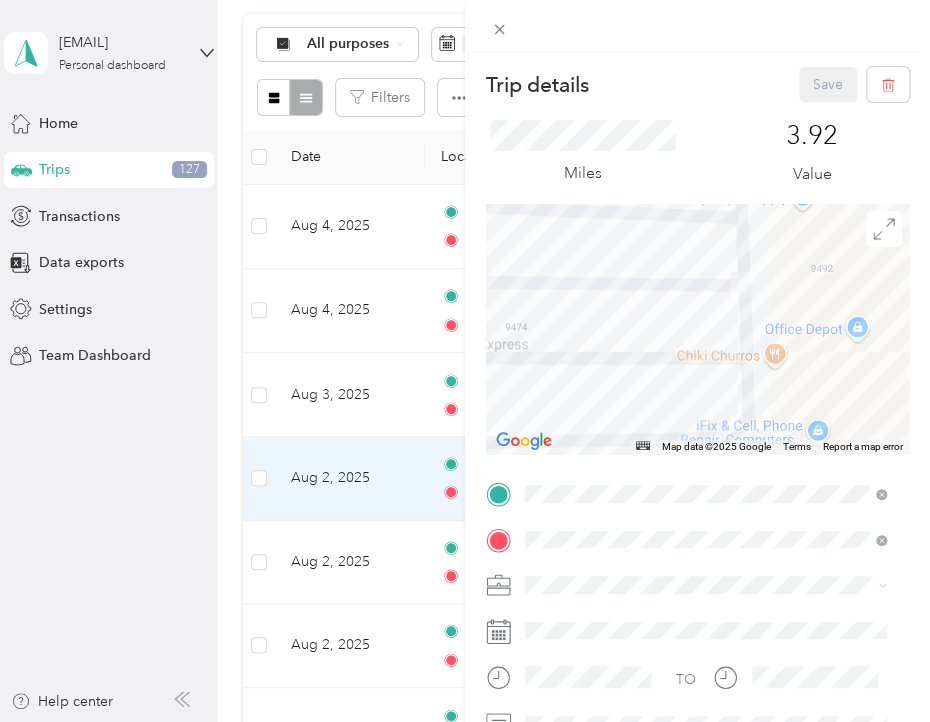 drag, startPoint x: 776, startPoint y: 384, endPoint x: 603, endPoint y: 256, distance: 215.20456 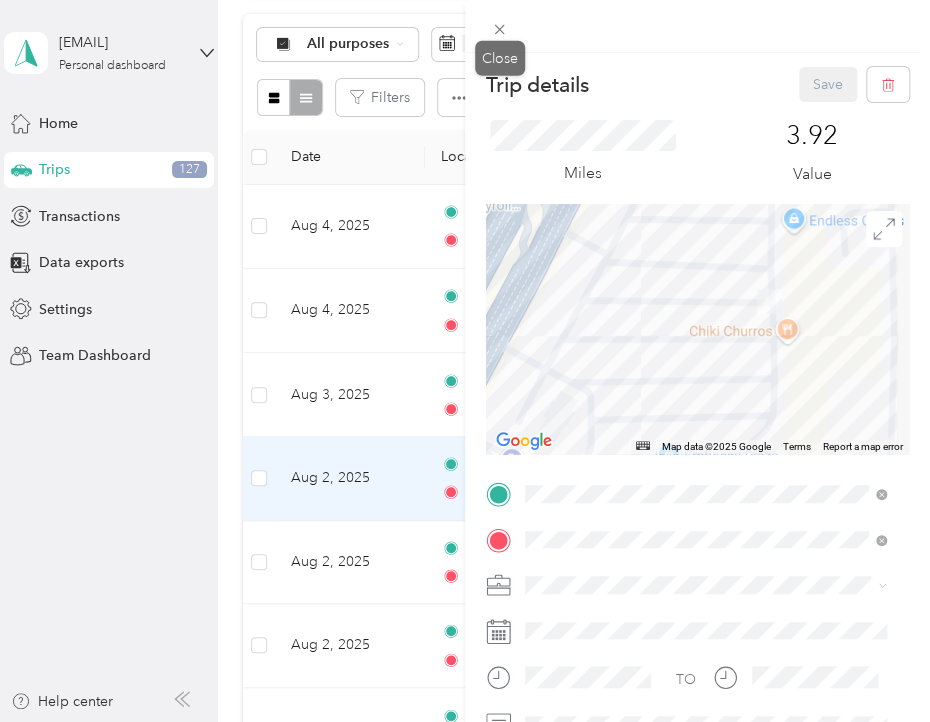 click 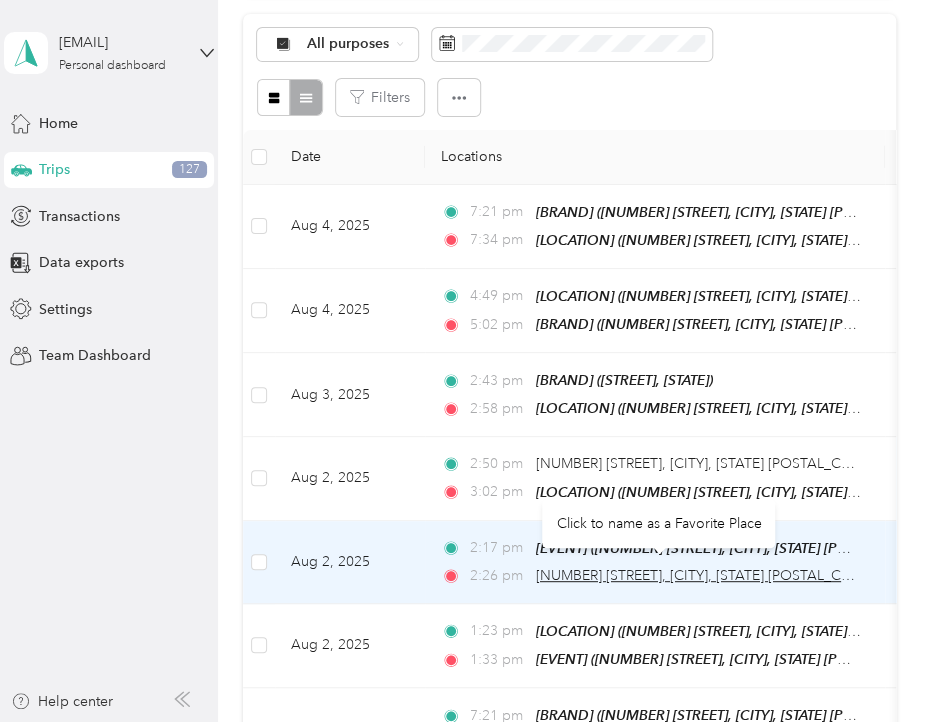click on "[NUMBER] [STREET], [CITY], [STATE] [POSTAL_CODE], USA" at bounding box center [724, 575] 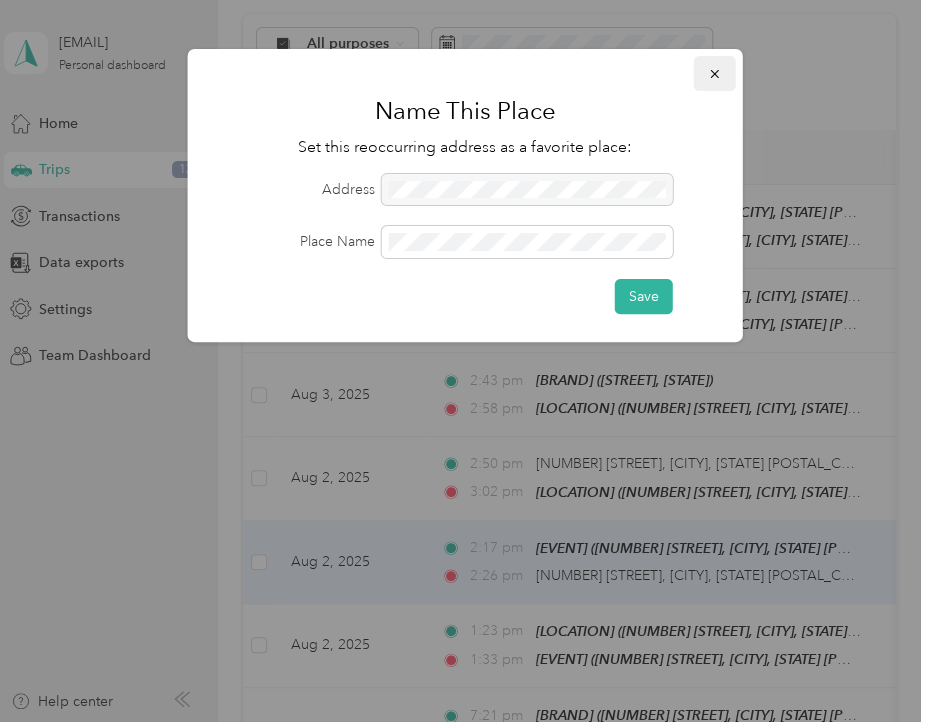 click 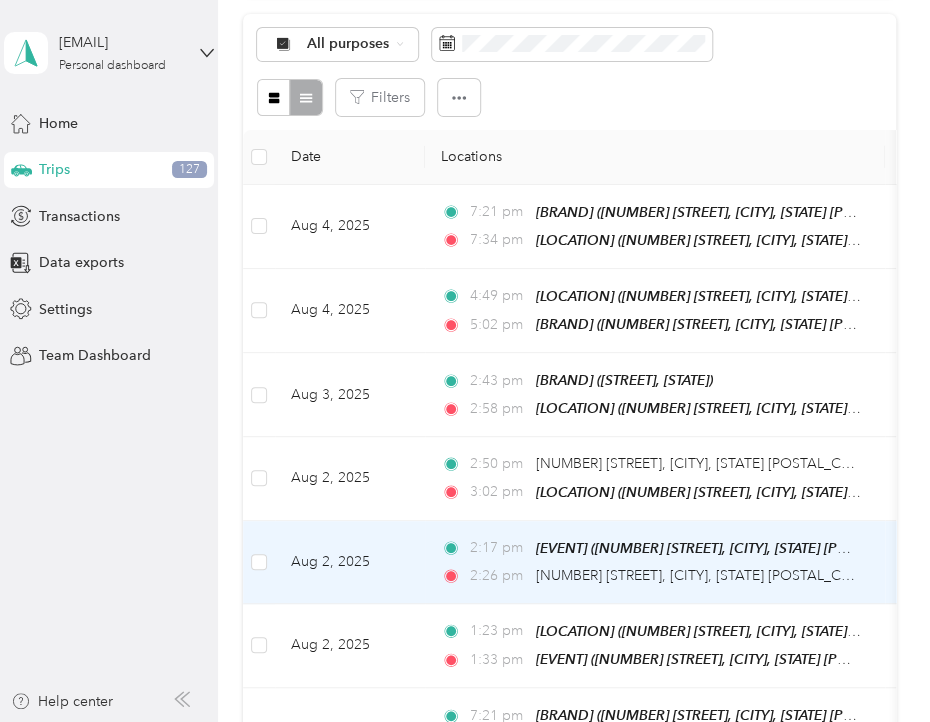 click on "2:17 pm" at bounding box center (498, 548) 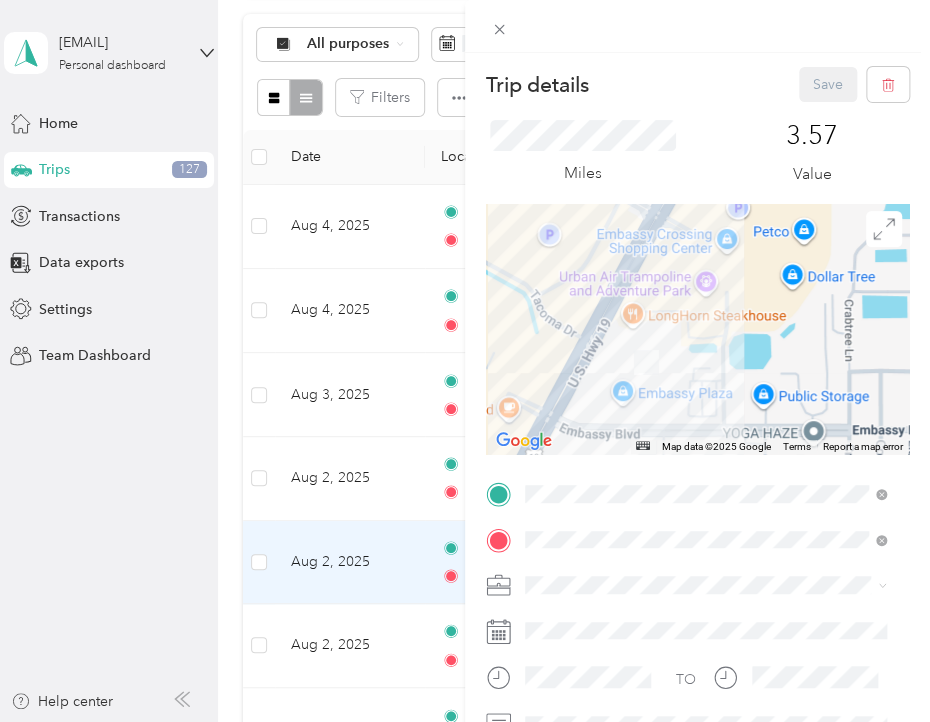 drag, startPoint x: 696, startPoint y: 283, endPoint x: 668, endPoint y: 451, distance: 170.31735 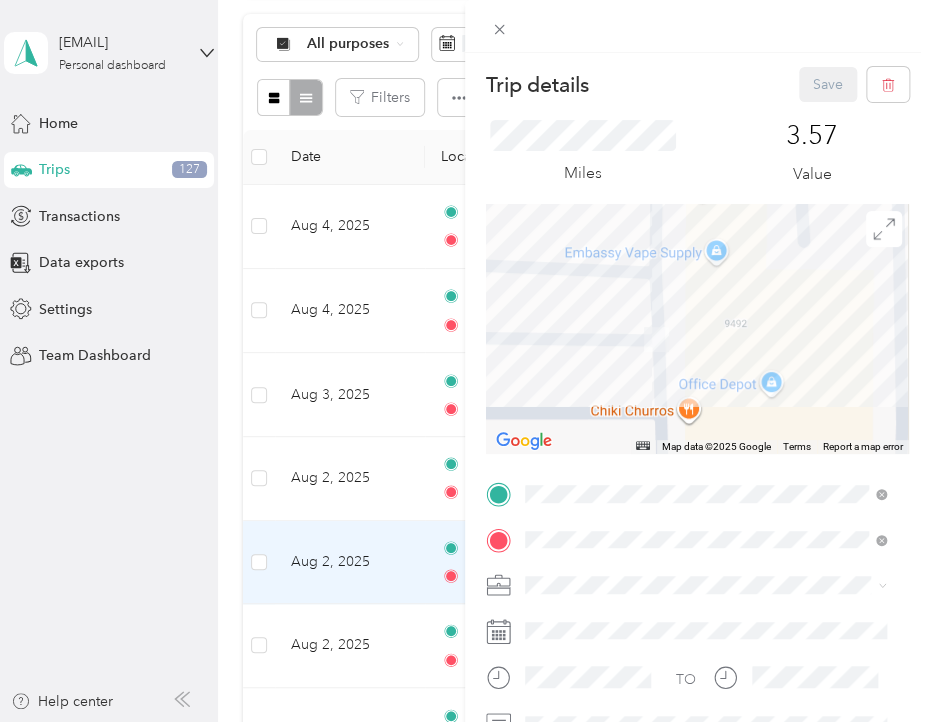 drag, startPoint x: 740, startPoint y: 357, endPoint x: 731, endPoint y: 338, distance: 21.023796 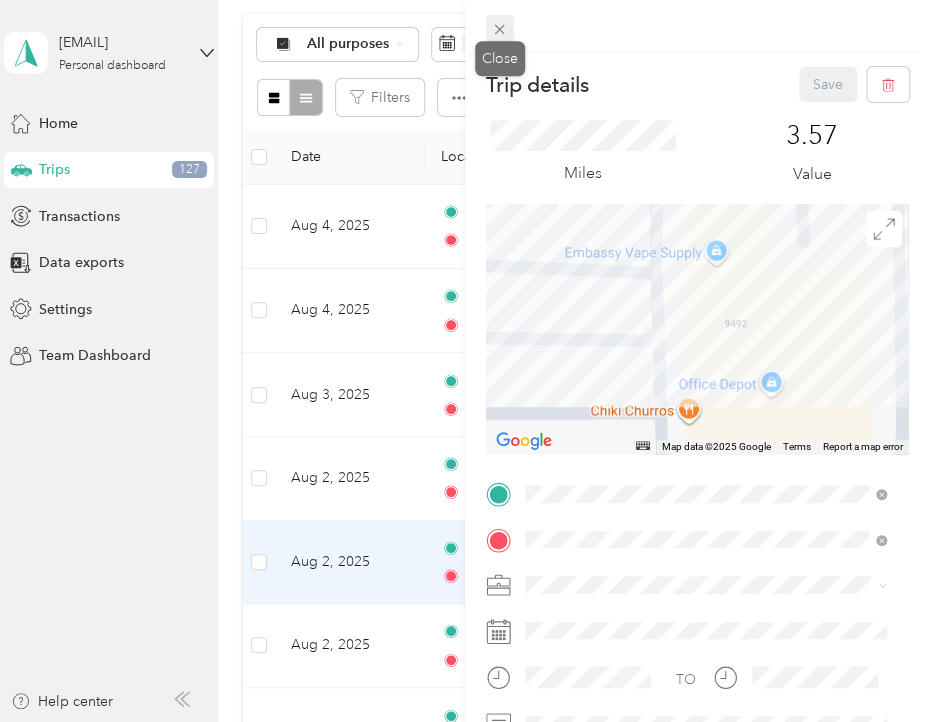click 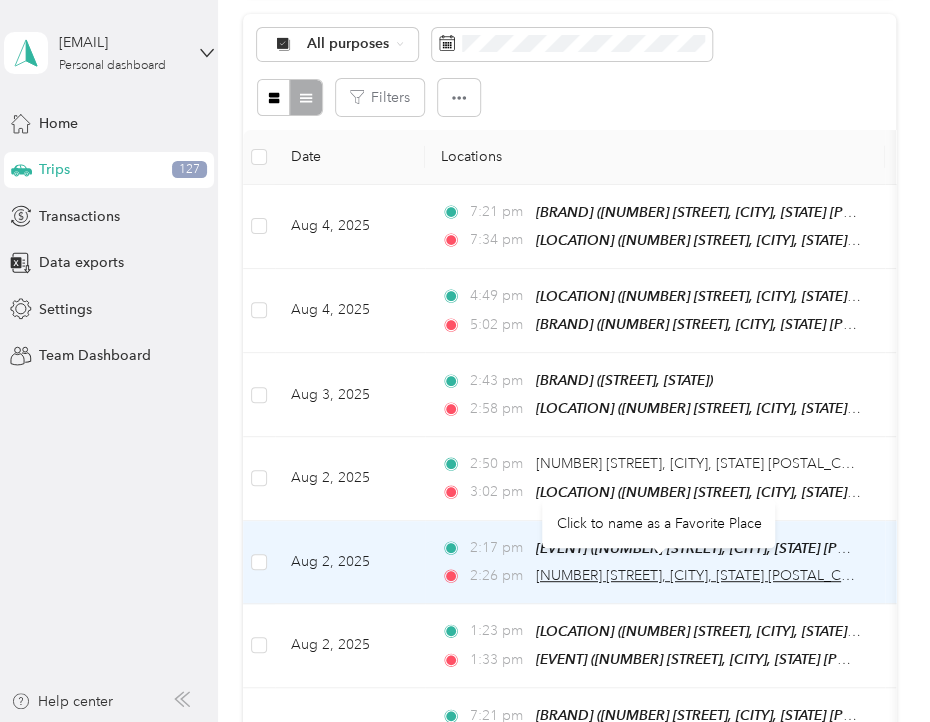 click on "[NUMBER] [STREET], [CITY], [STATE] [POSTAL_CODE], USA" at bounding box center (724, 575) 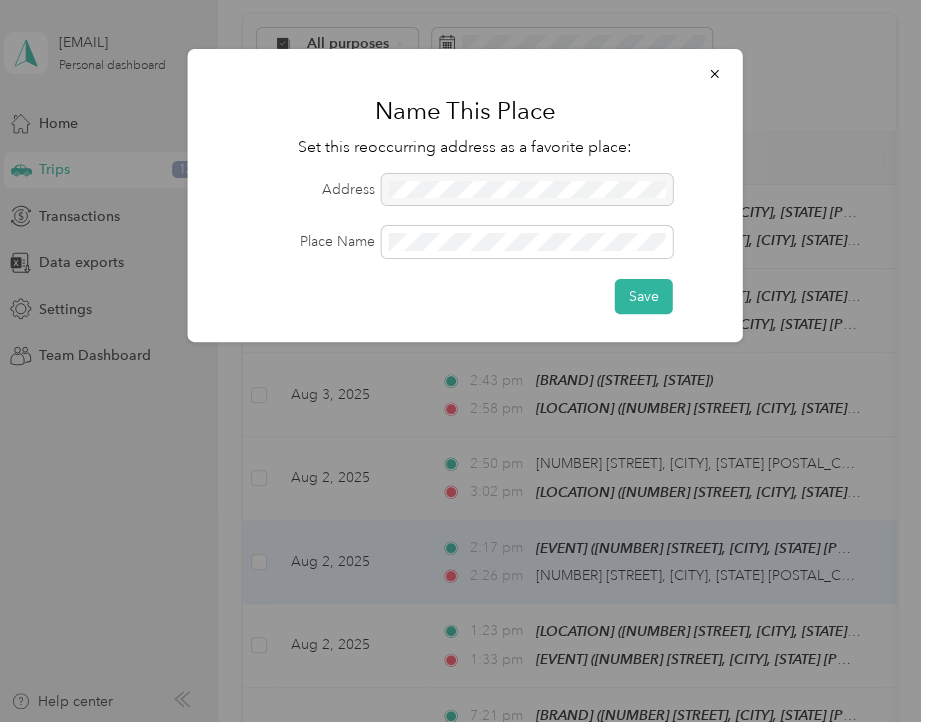 click on "Name This Place Set this reoccurring address as a favorite place: Address   Place Name   Save" at bounding box center (465, 195) 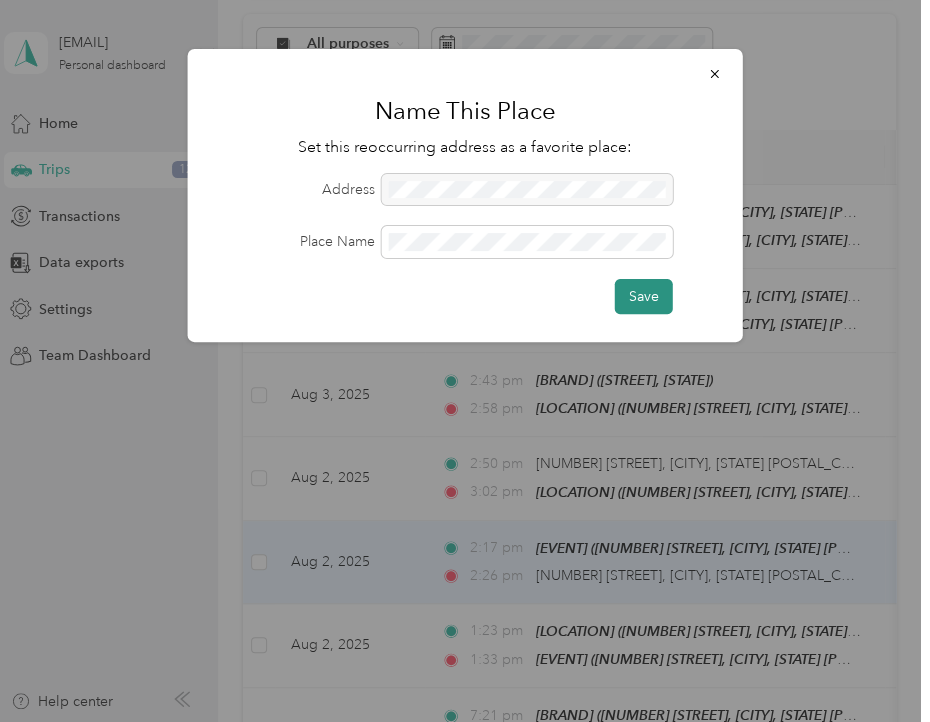 click on "Save" at bounding box center (644, 296) 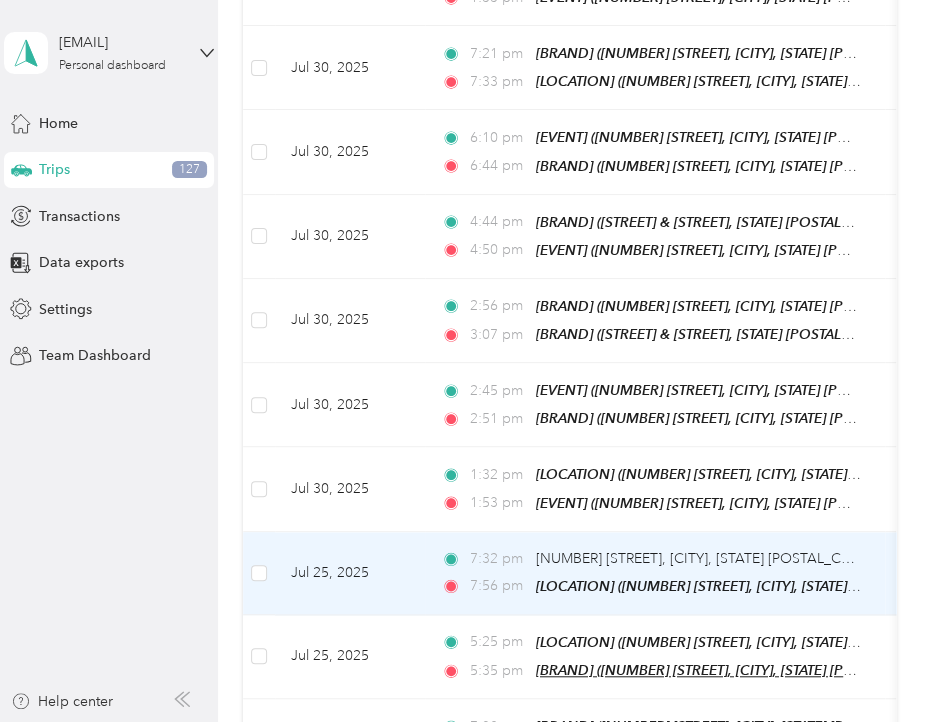 scroll, scrollTop: 900, scrollLeft: 0, axis: vertical 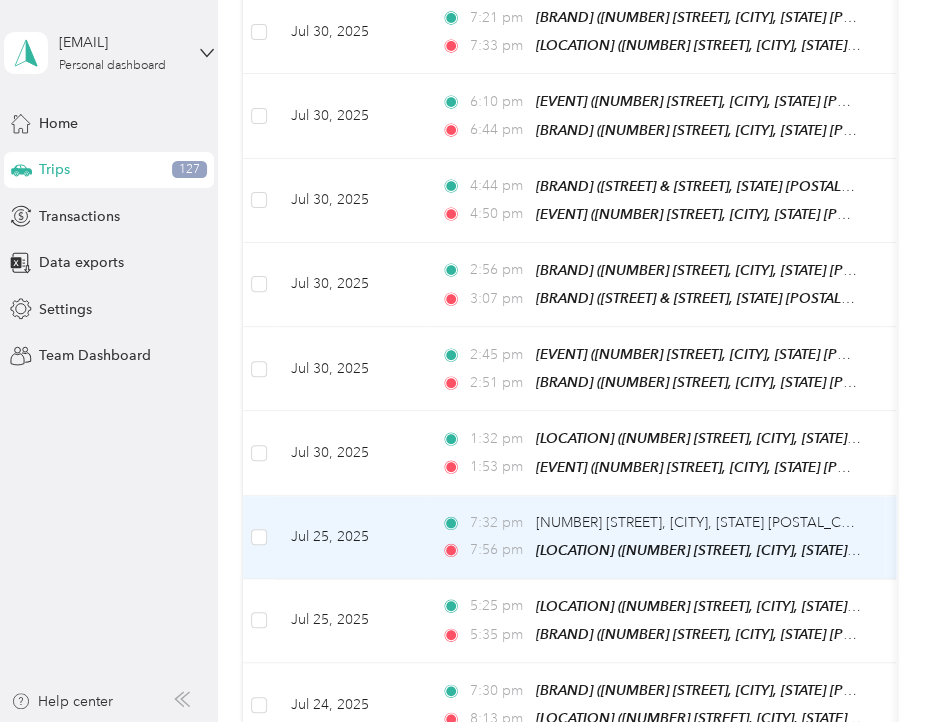 click on "[TIME] [NUMBER] [STREET], [CITY], [STATE] [POSTAL_CODE], USA  [TIME] [LOCATION] ([NUMBER] [STREET], [CITY], [STATE] [POSTAL_CODE], USA, [COUNTY] County, [STATE])" at bounding box center (651, 537) 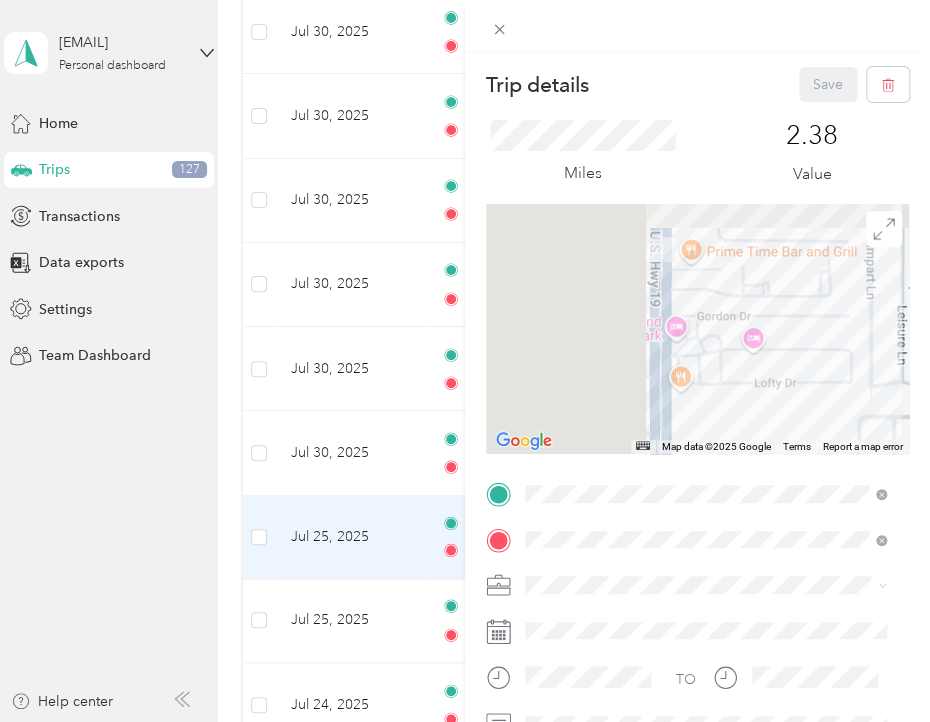 drag, startPoint x: 576, startPoint y: 292, endPoint x: 849, endPoint y: 389, distance: 289.72055 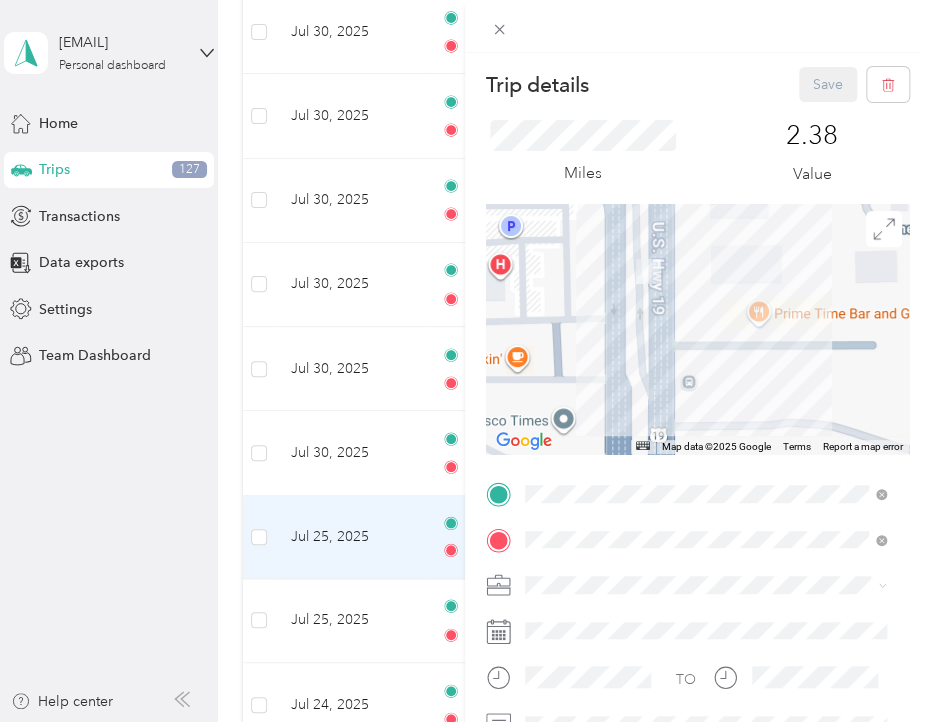 drag, startPoint x: 667, startPoint y: 273, endPoint x: 681, endPoint y: 380, distance: 107.912 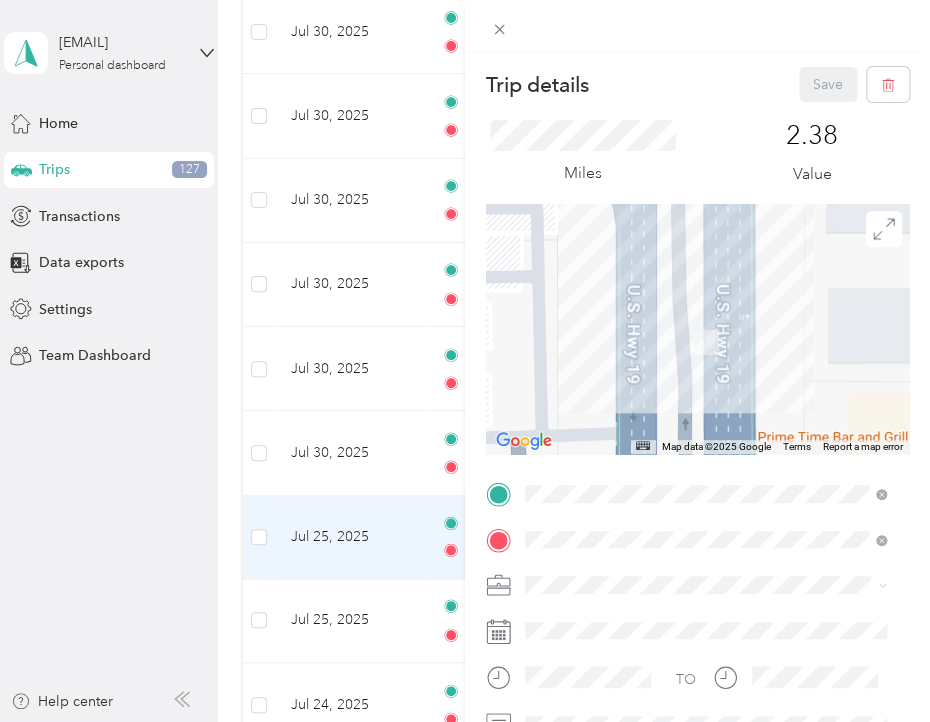 drag, startPoint x: 607, startPoint y: 357, endPoint x: 733, endPoint y: 389, distance: 130 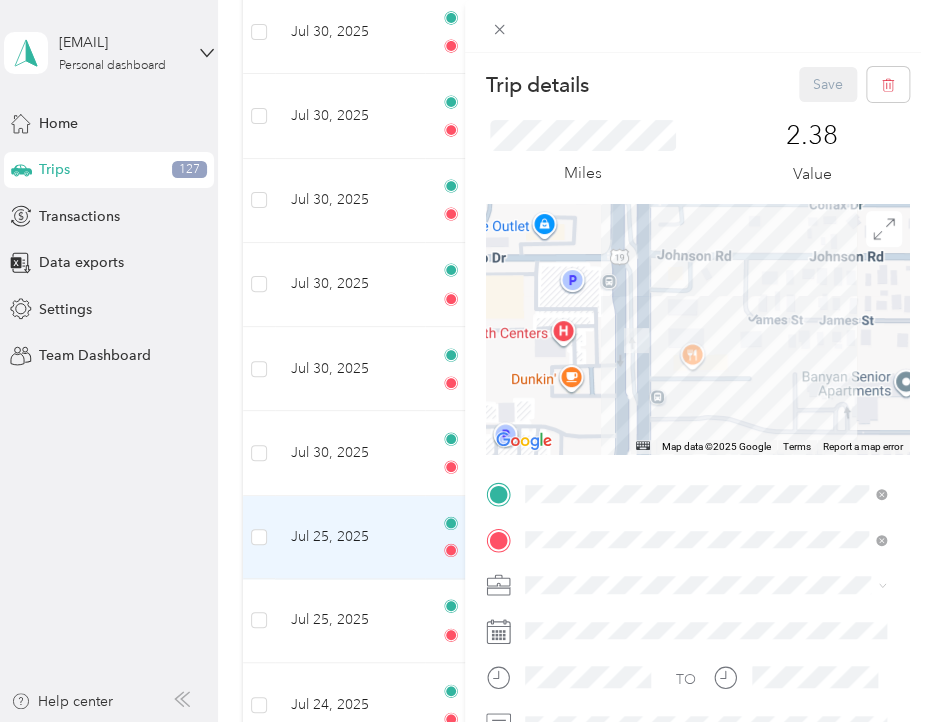 drag, startPoint x: 832, startPoint y: 329, endPoint x: 686, endPoint y: 317, distance: 146.49232 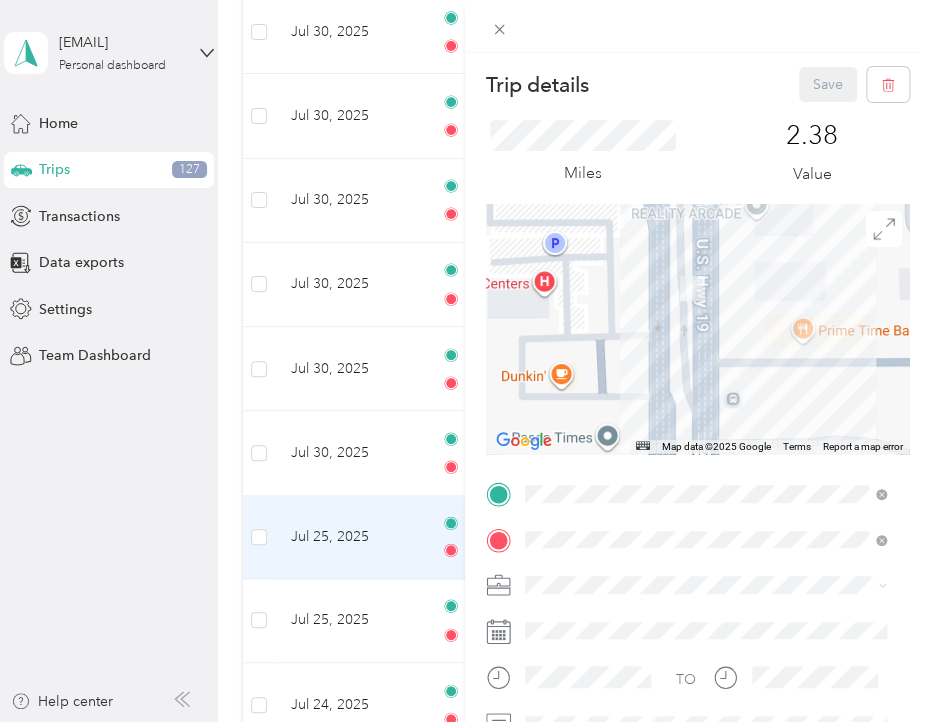 drag, startPoint x: 830, startPoint y: 364, endPoint x: 791, endPoint y: 270, distance: 101.76935 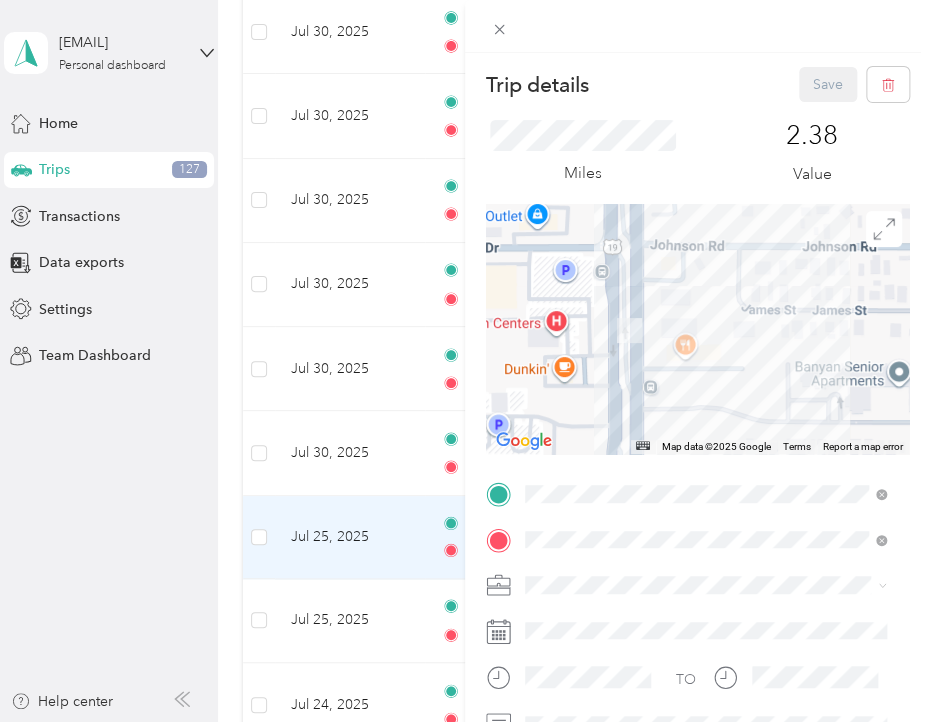 drag, startPoint x: 807, startPoint y: 286, endPoint x: 669, endPoint y: 326, distance: 143.6802 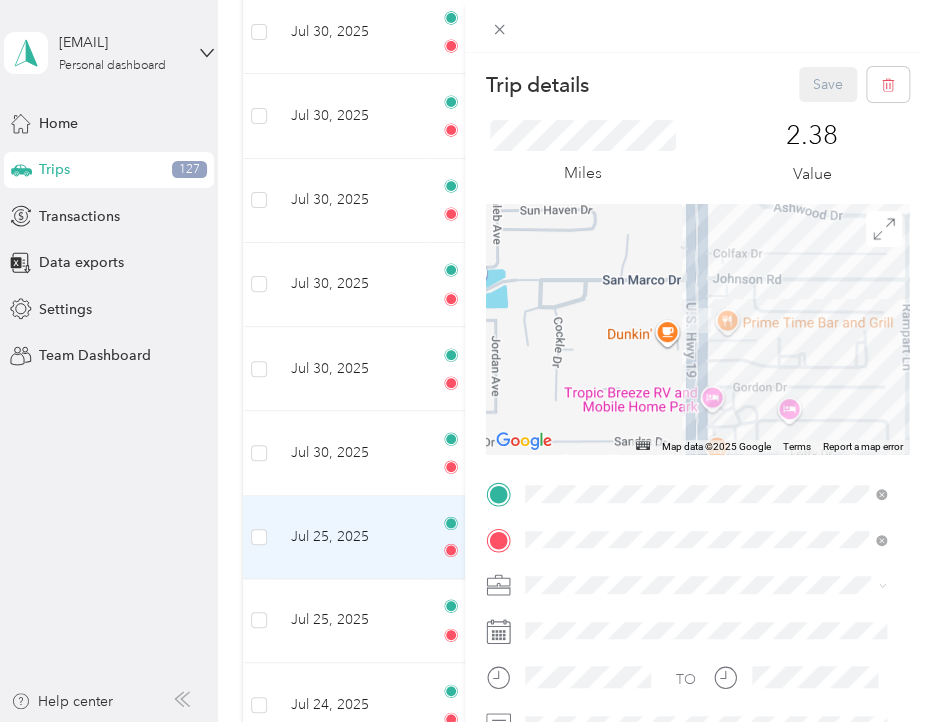 drag, startPoint x: 632, startPoint y: 394, endPoint x: 754, endPoint y: 397, distance: 122.03688 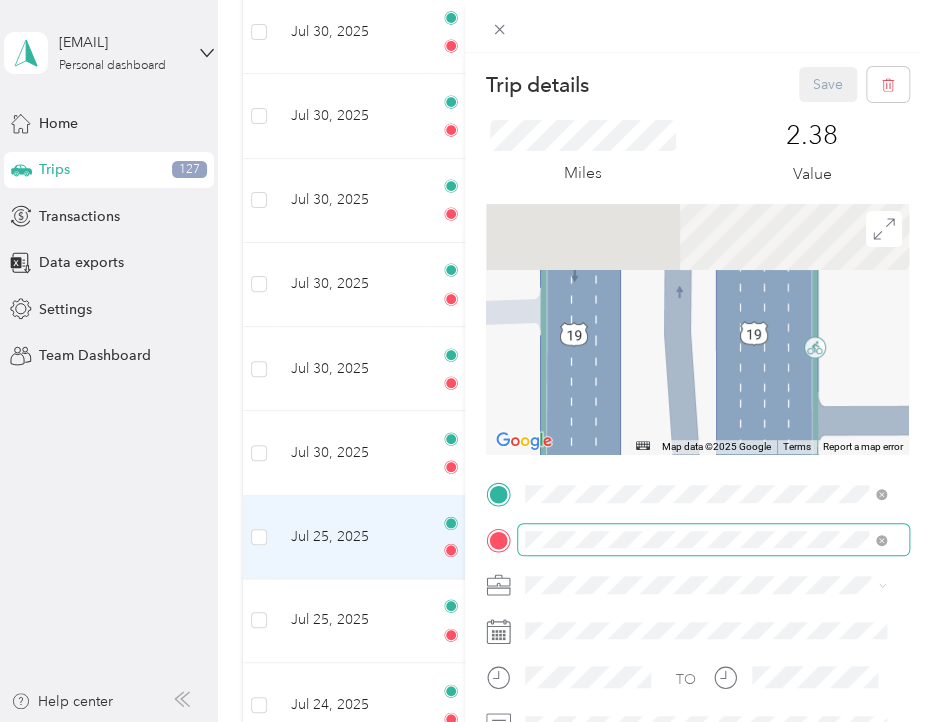 click on "Trip details Save This trip cannot be edited because it is either under review, approved, or paid. Contact your Team Manager to edit it. Miles 2.38 Value  ← Move left → Move right ↑ Move up ↓ Move down + Zoom in - Zoom out Home Jump left by 75% End Jump right by 75% Page Up Jump up by 75% Page Down Jump down by 75% Map Data Map data ©2025 Google Map data ©2025 Google 10 m  Click to toggle between metric and imperial units Terms Report a map error TO Add photo" at bounding box center (697, 491) 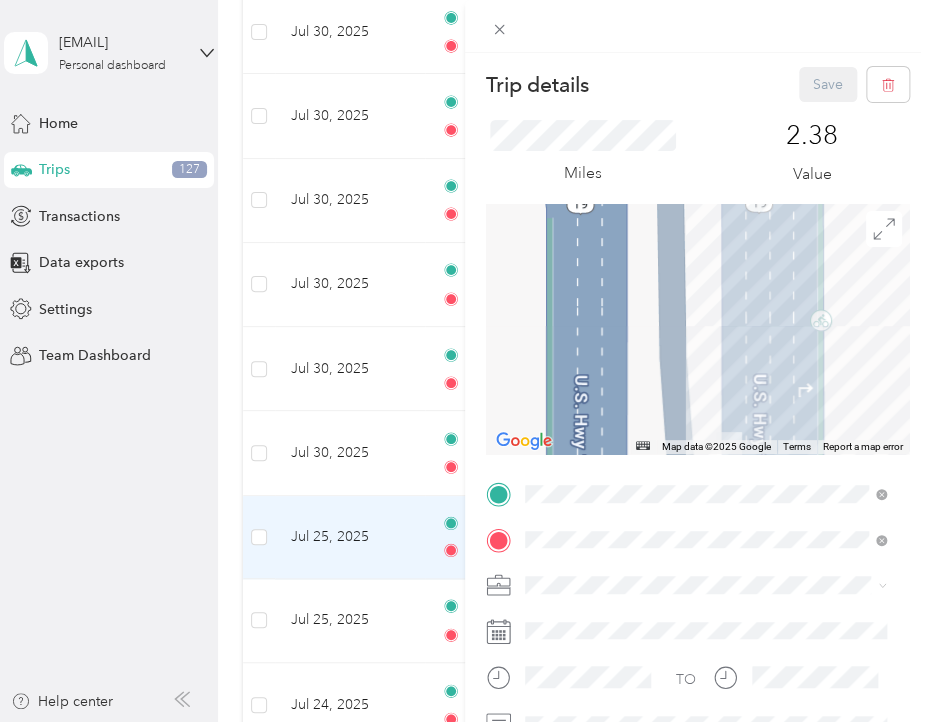 drag, startPoint x: 733, startPoint y: 289, endPoint x: 805, endPoint y: 410, distance: 140.80128 